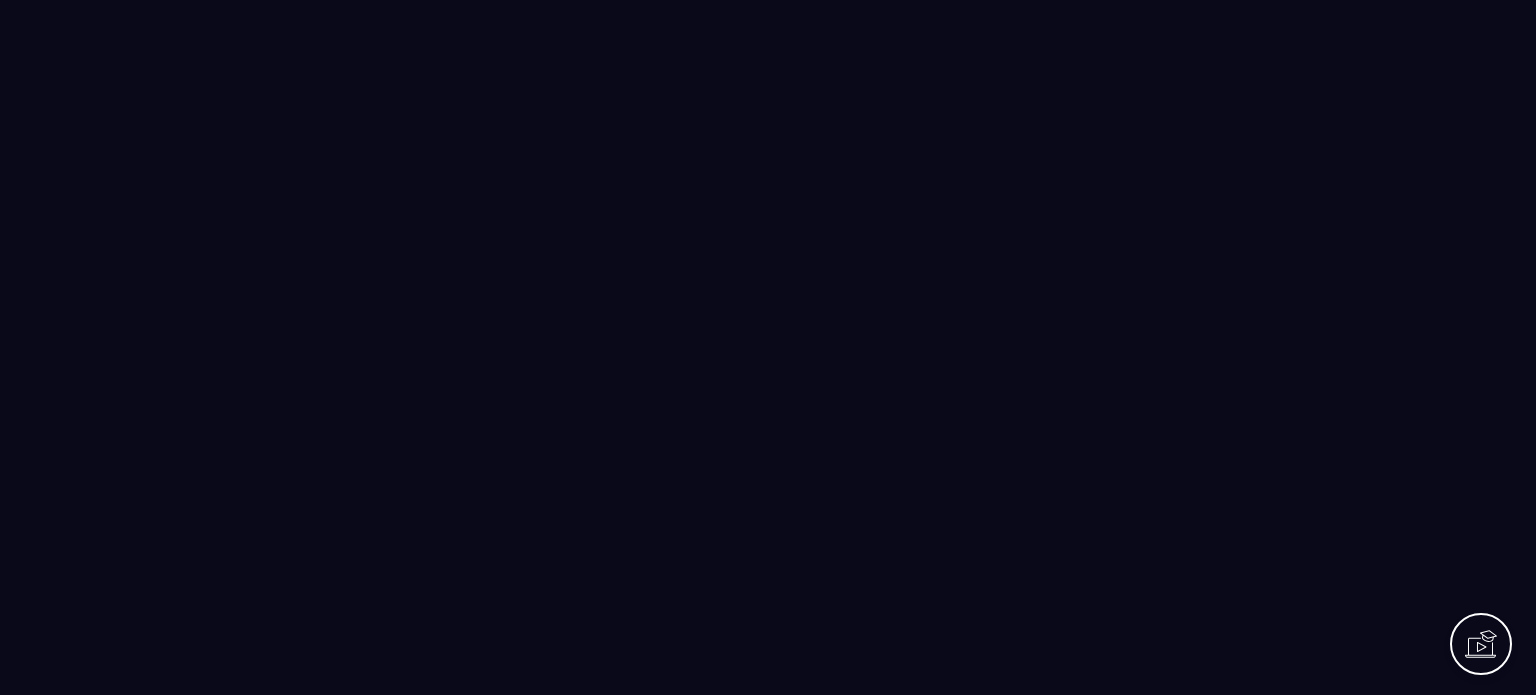 scroll, scrollTop: 0, scrollLeft: 0, axis: both 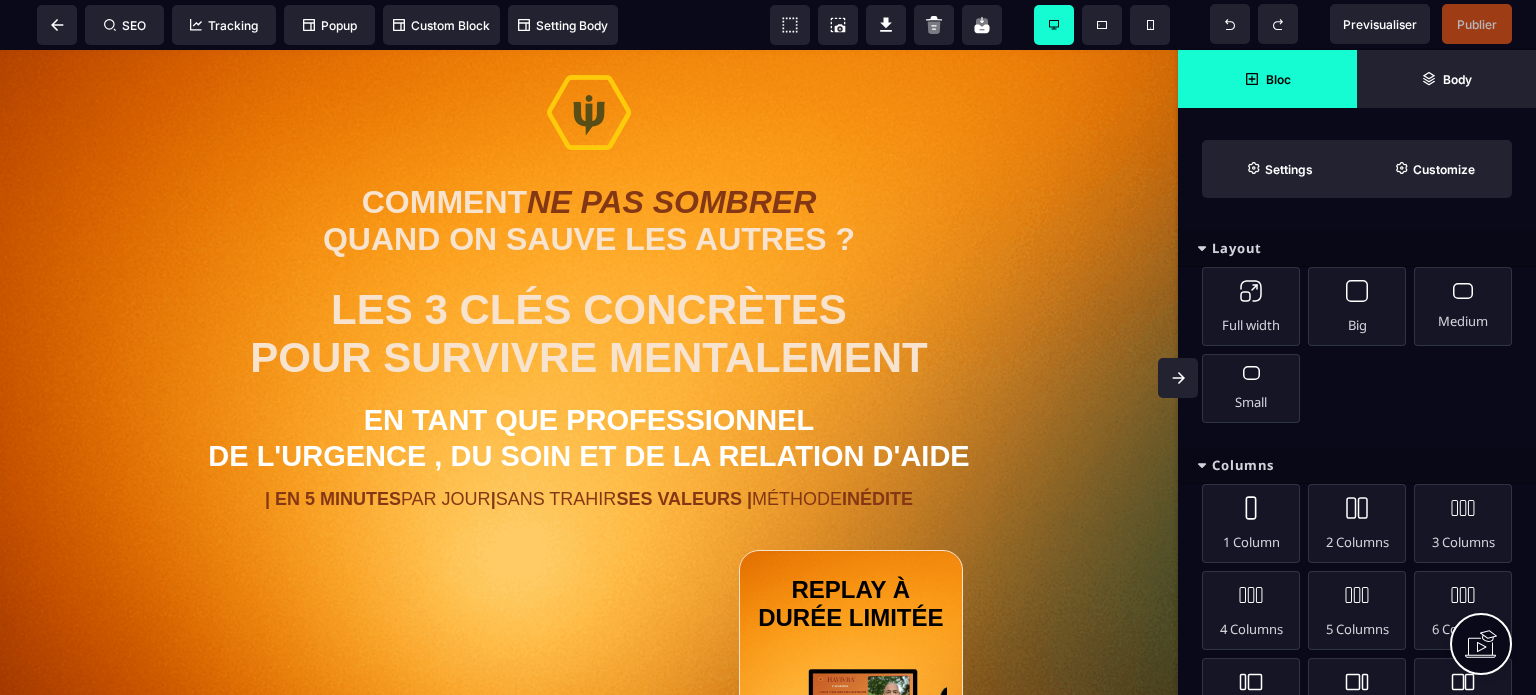 click at bounding box center (1178, 378) 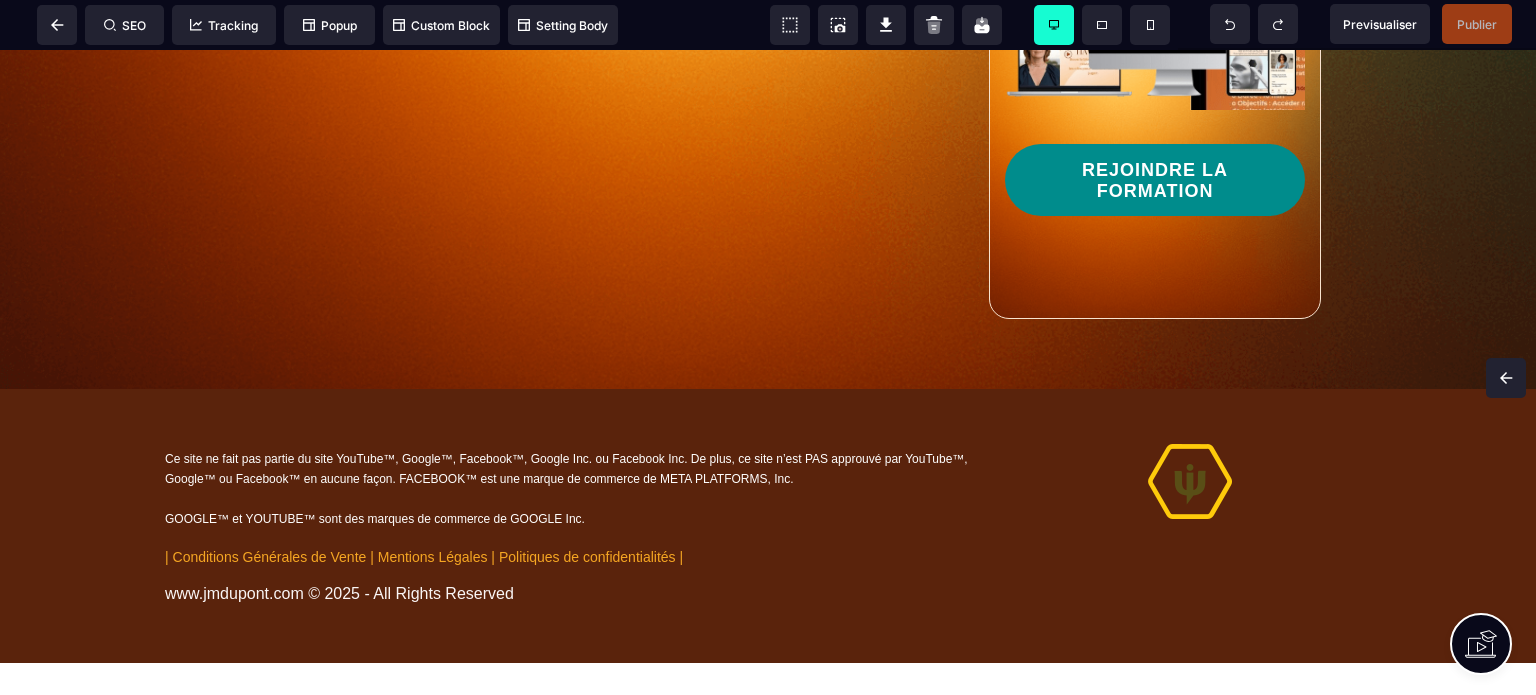 scroll, scrollTop: 729, scrollLeft: 0, axis: vertical 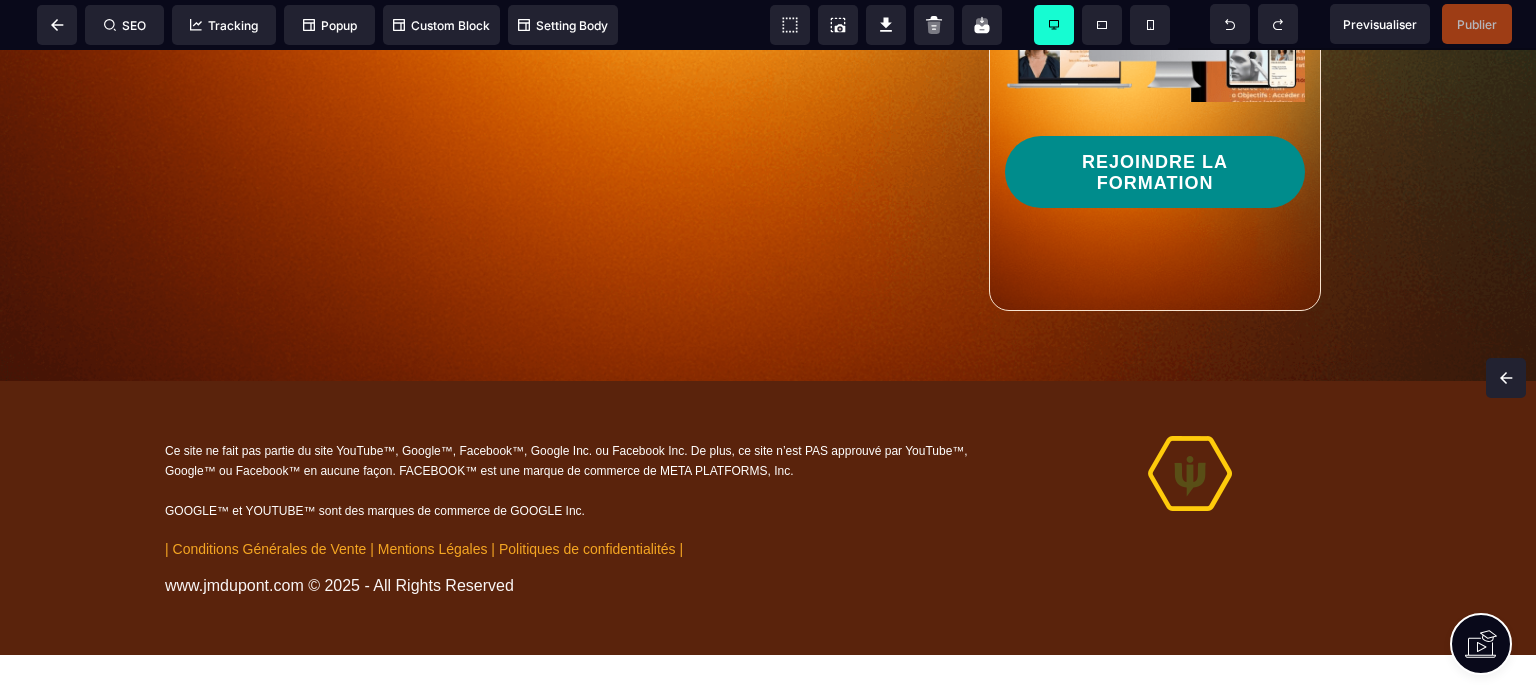 drag, startPoint x: 1535, startPoint y: 159, endPoint x: 1535, endPoint y: 420, distance: 261 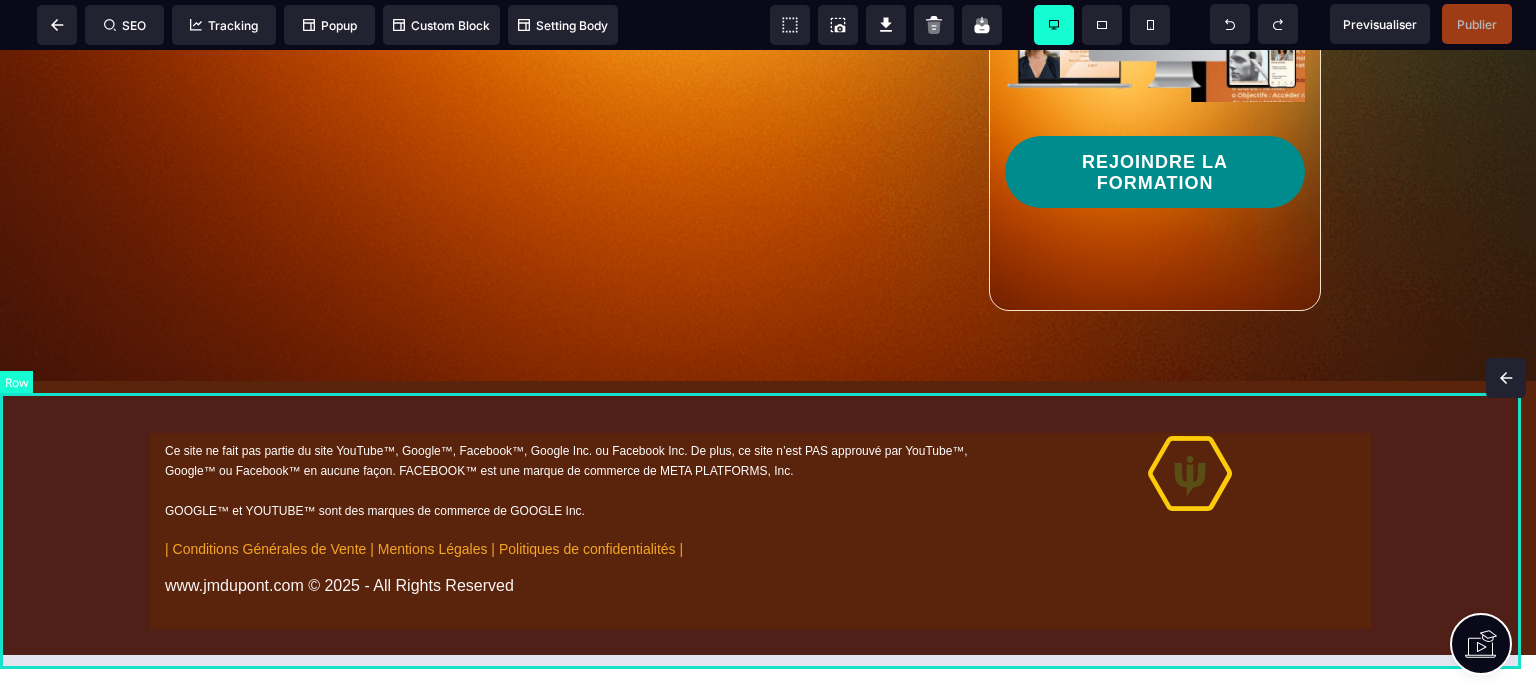 click on "Ce site ne fait pas partie du site YouTube™, Google™, Facebook™, Google Inc. ou Facebook Inc. De plus, ce site n’est PAS approuvé par YouTube™, Google™ ou Facebook™ en aucune façon. FACEBOOK™ est une marque de commerce de META PLATFORMS, Inc. GOOGLE™ et YOUTUBE™ sont des marques de commerce de GOOGLE Inc. | Conditions Générales de Vente | Mentions Légales | Politiques de confidentialités | www.example.com © 2025 - All Rights Reserved" at bounding box center (768, 518) 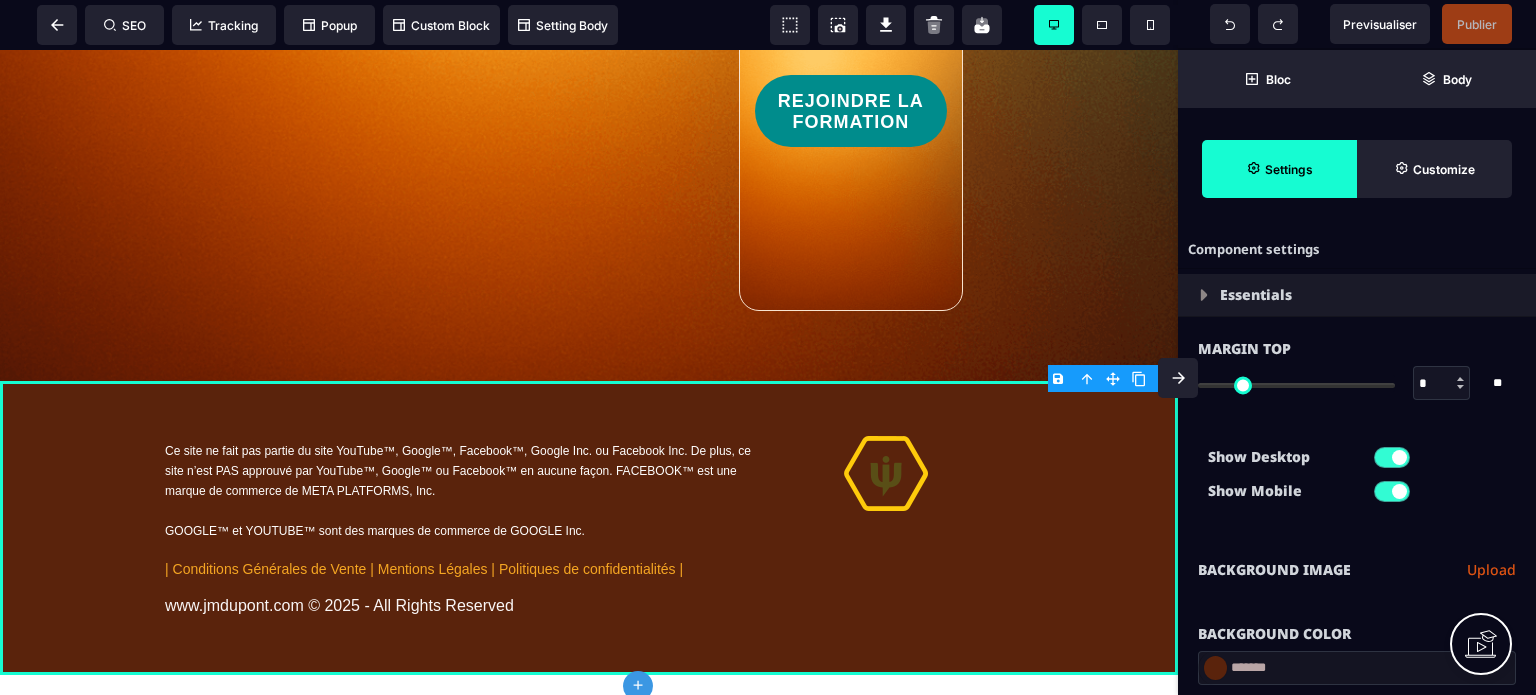 type on "*" 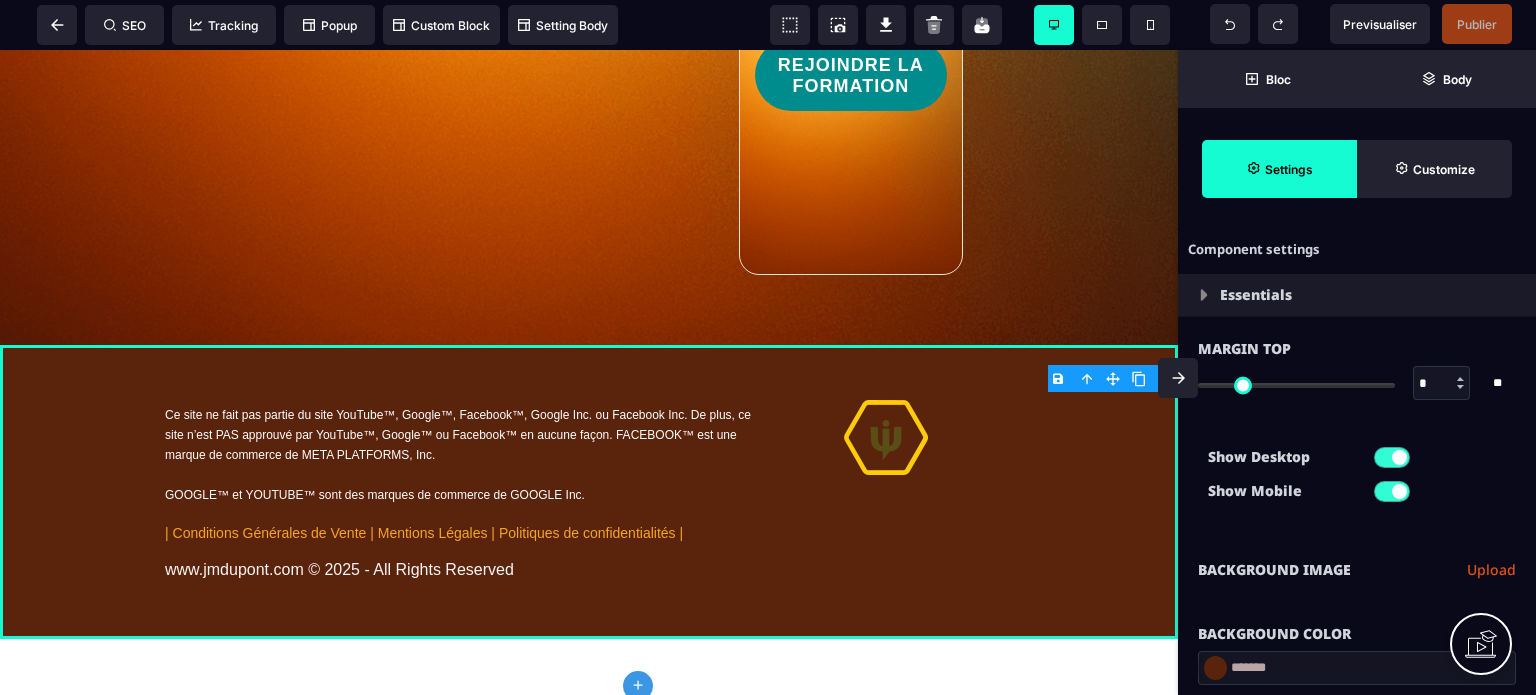 select 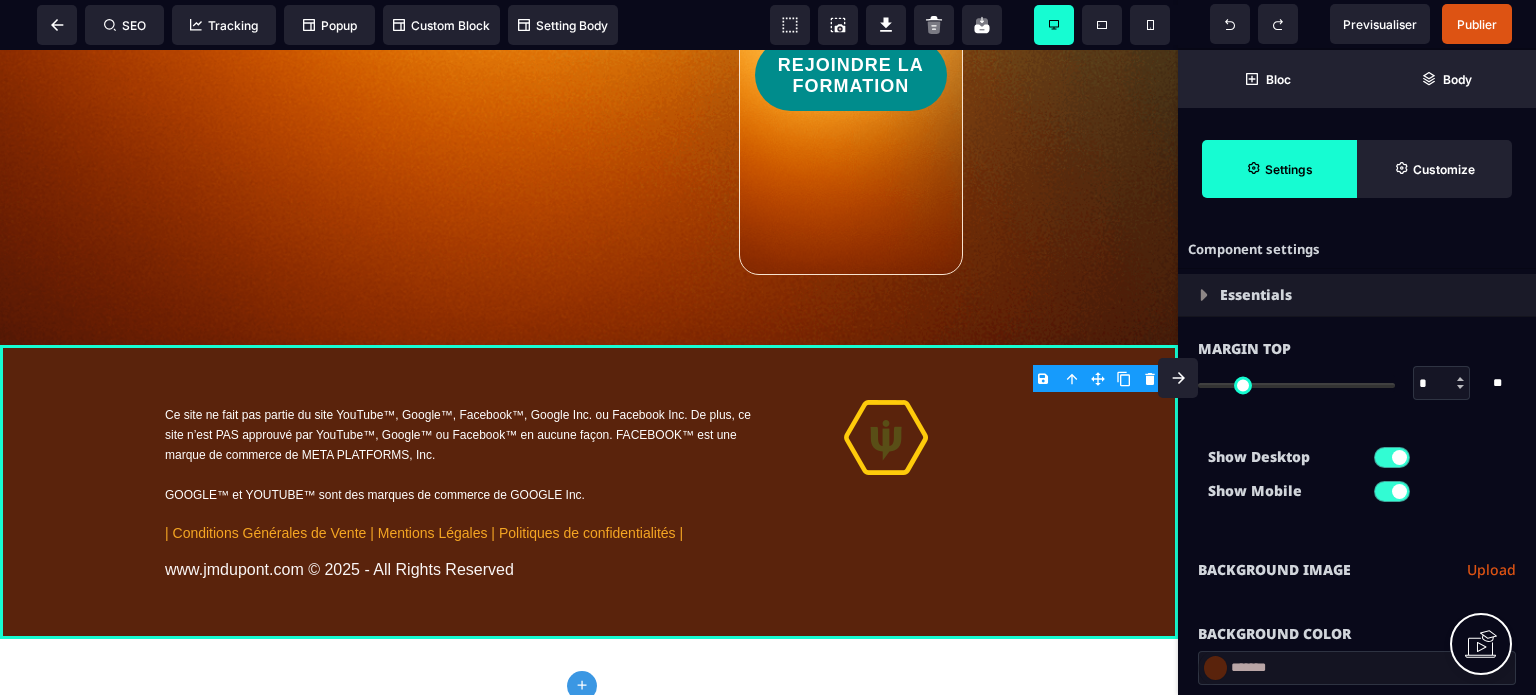 click on "*******" at bounding box center [1357, 668] 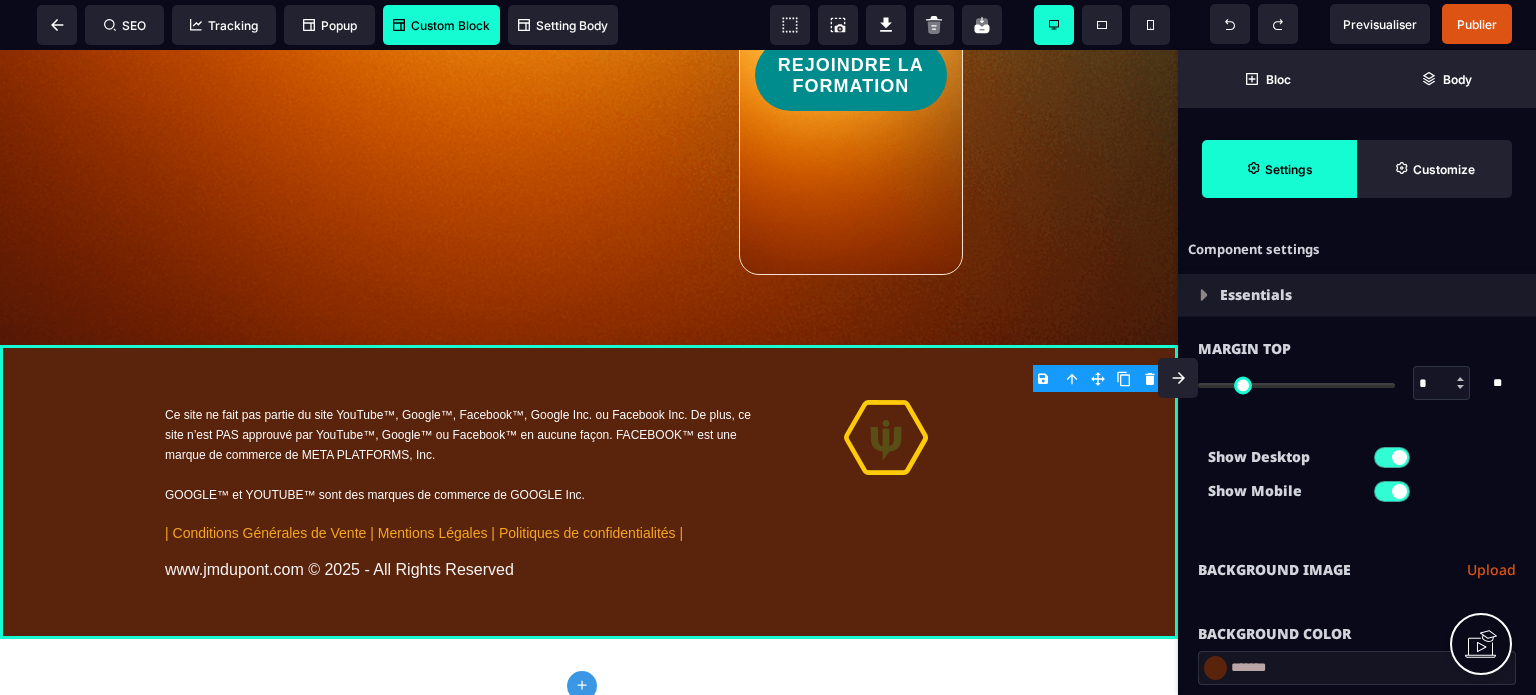 click on "Custom Block" at bounding box center (441, 25) 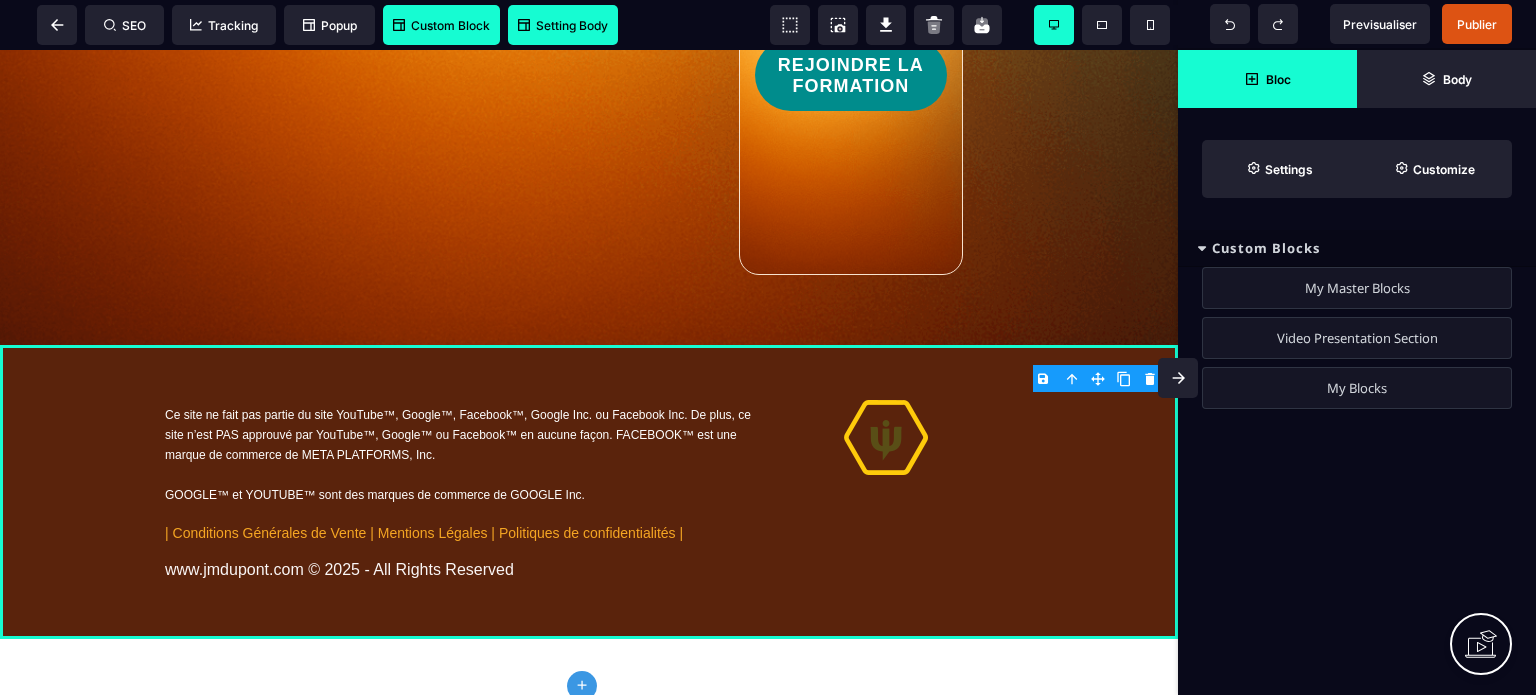 click on "Setting Body" at bounding box center (563, 25) 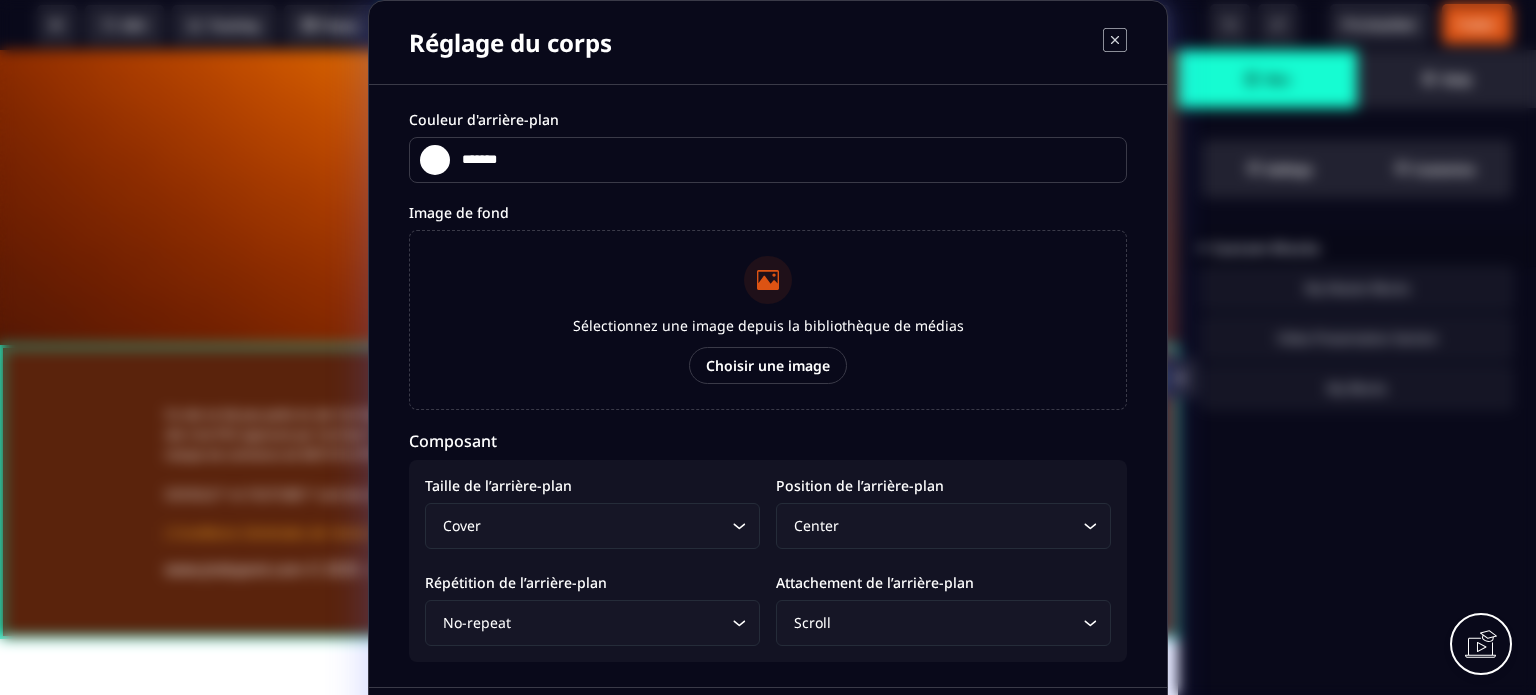 click on "*******" at bounding box center [788, 160] 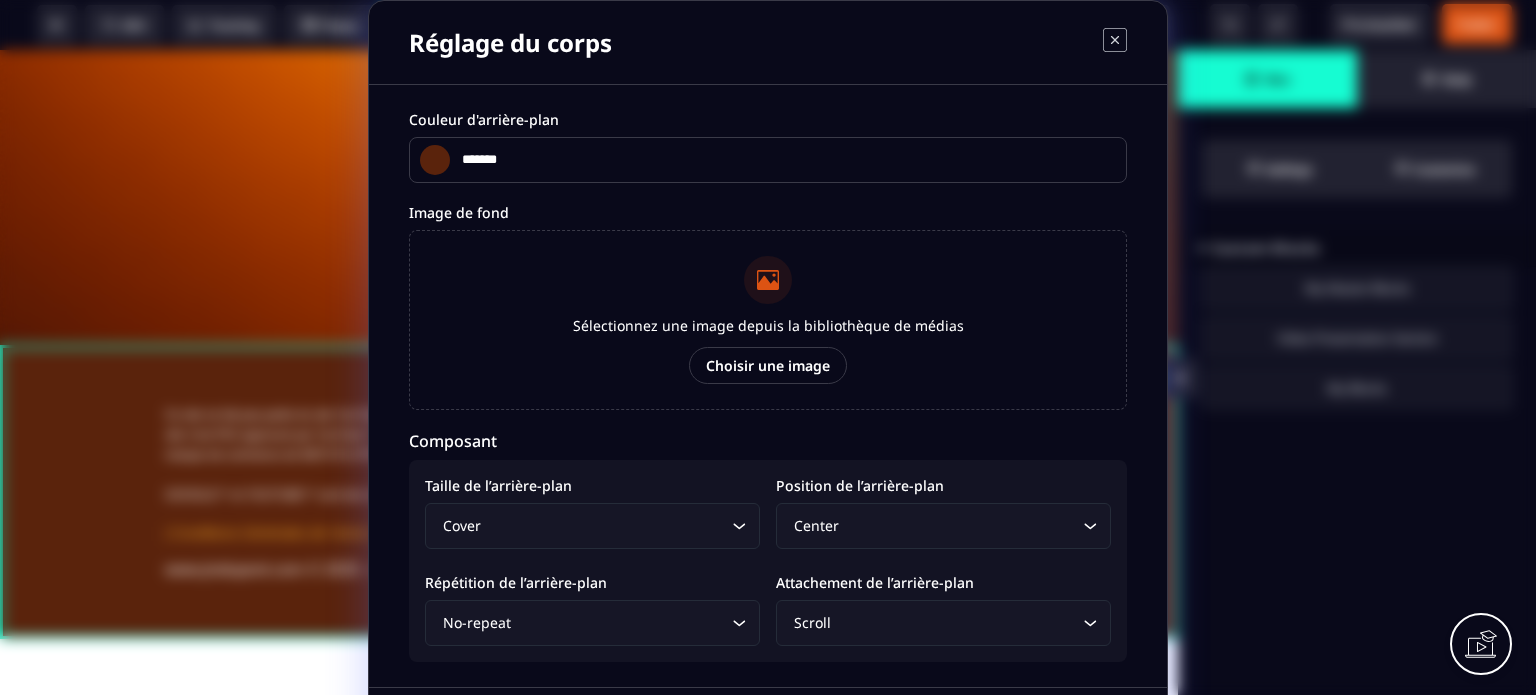 type on "*******" 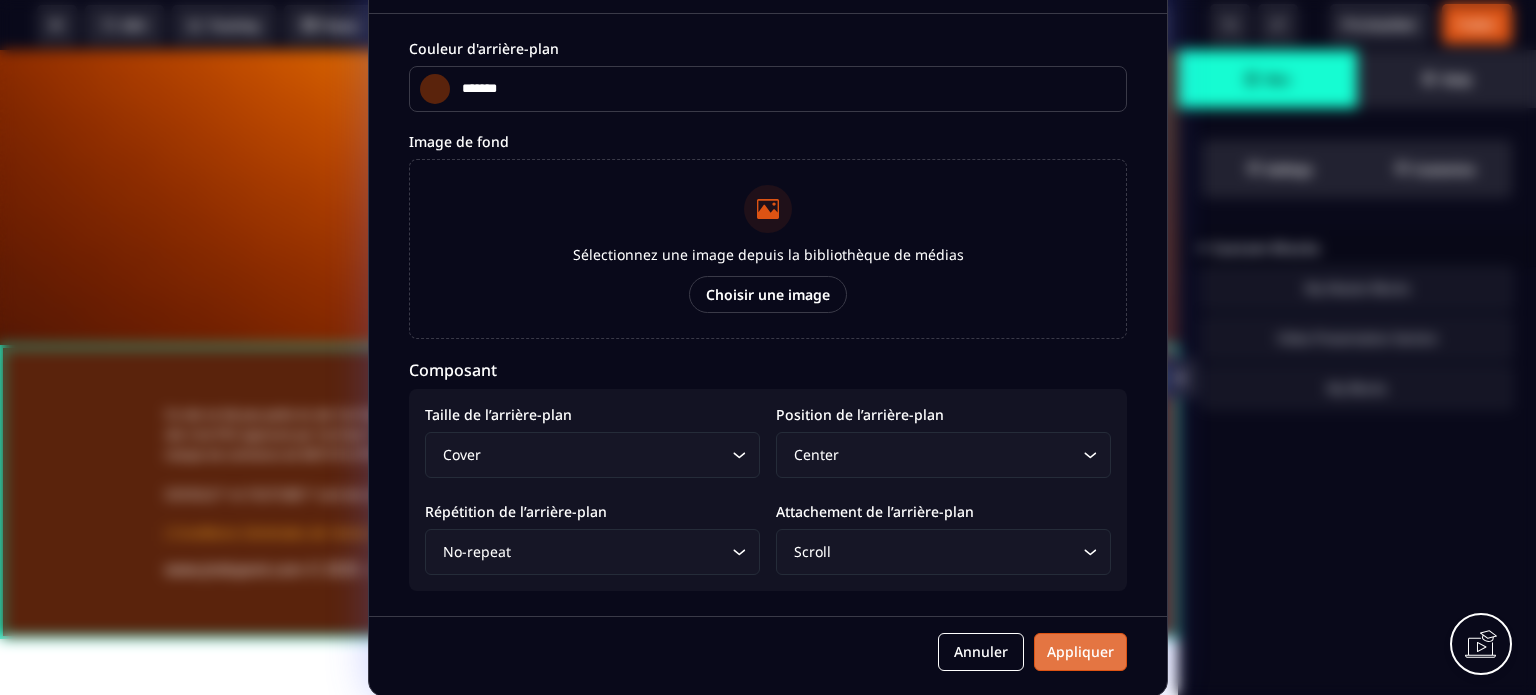 click on "Appliquer" at bounding box center [1080, 652] 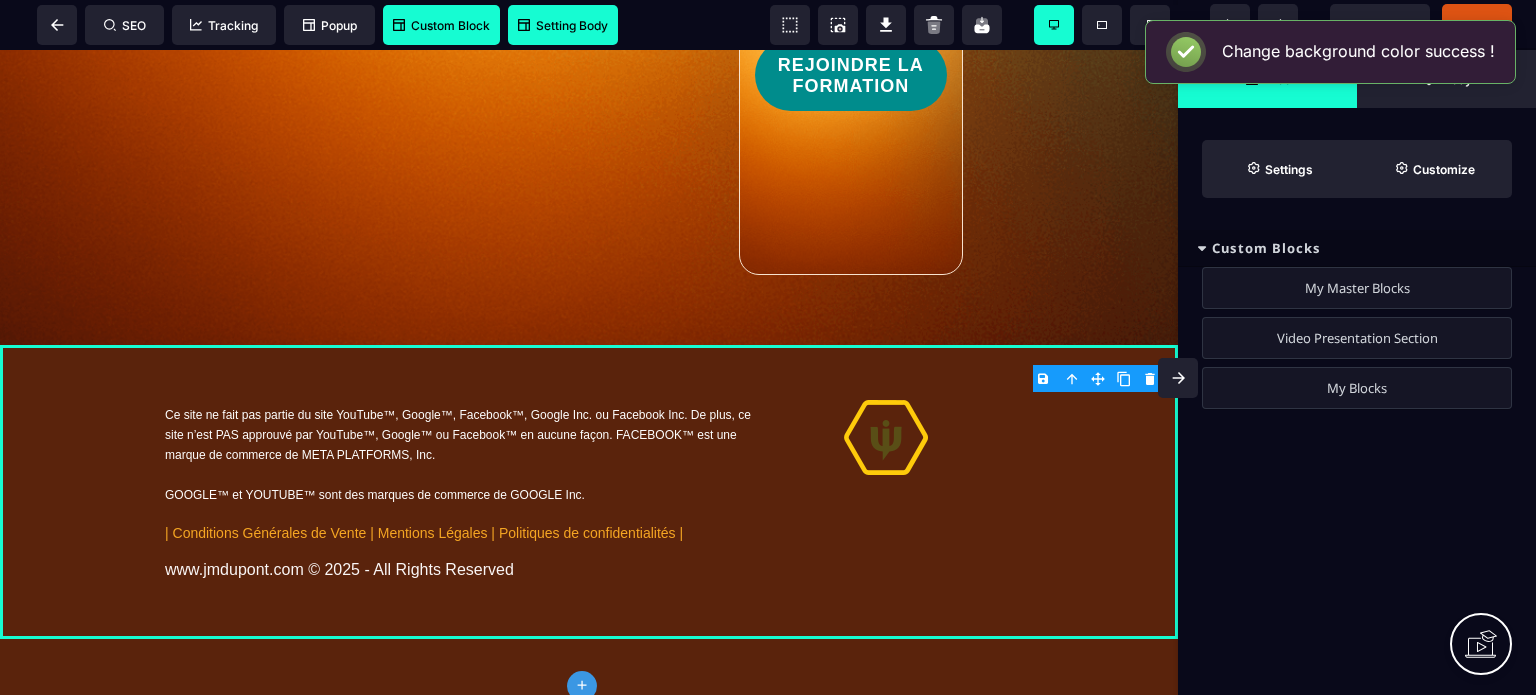 click at bounding box center (1178, 378) 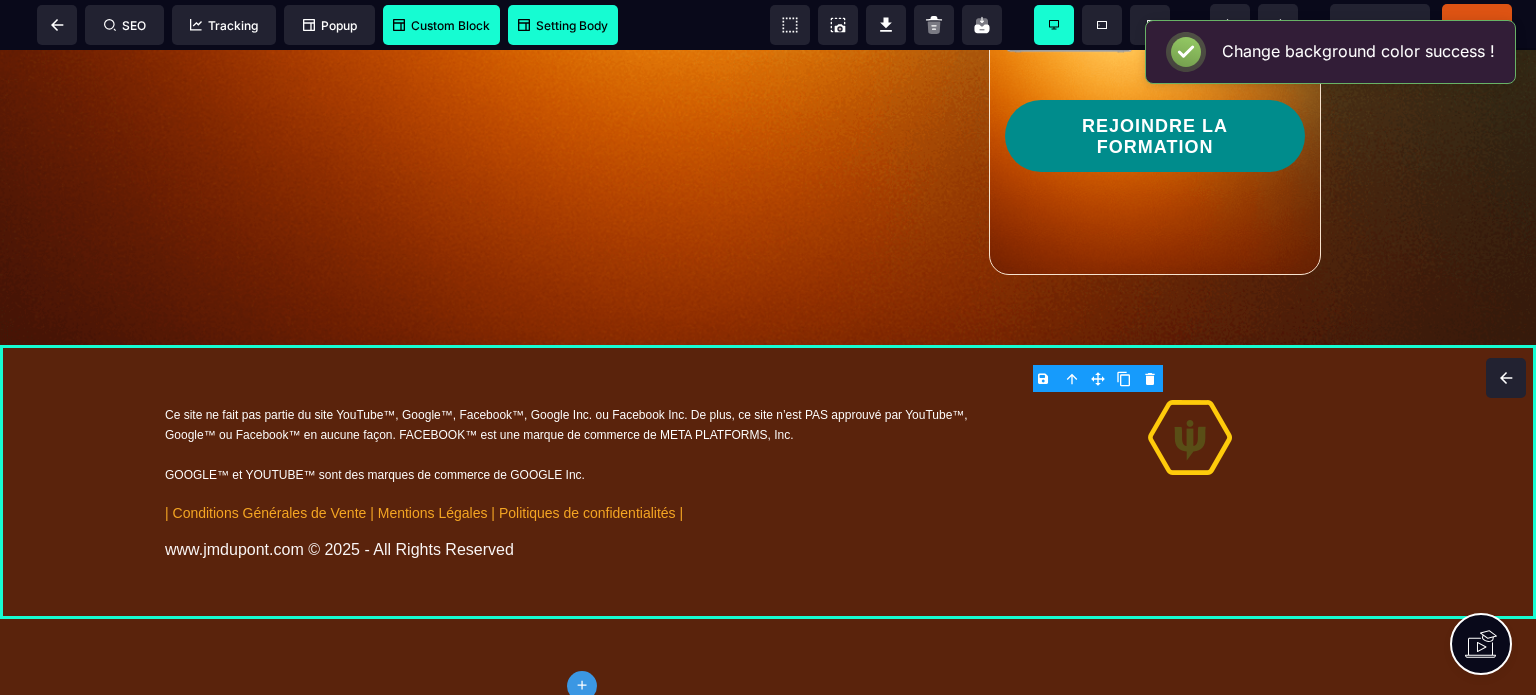 scroll, scrollTop: 729, scrollLeft: 0, axis: vertical 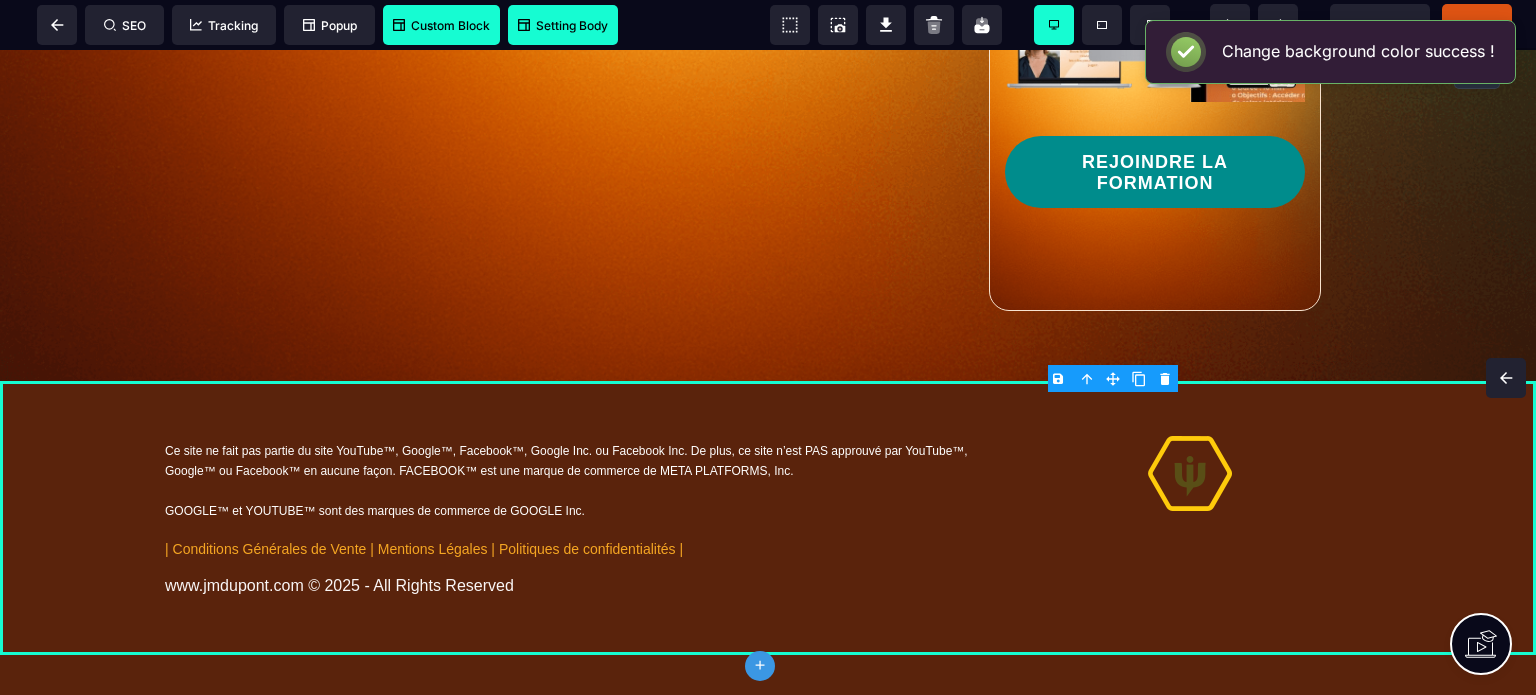 click on "Publier" at bounding box center [1477, 24] 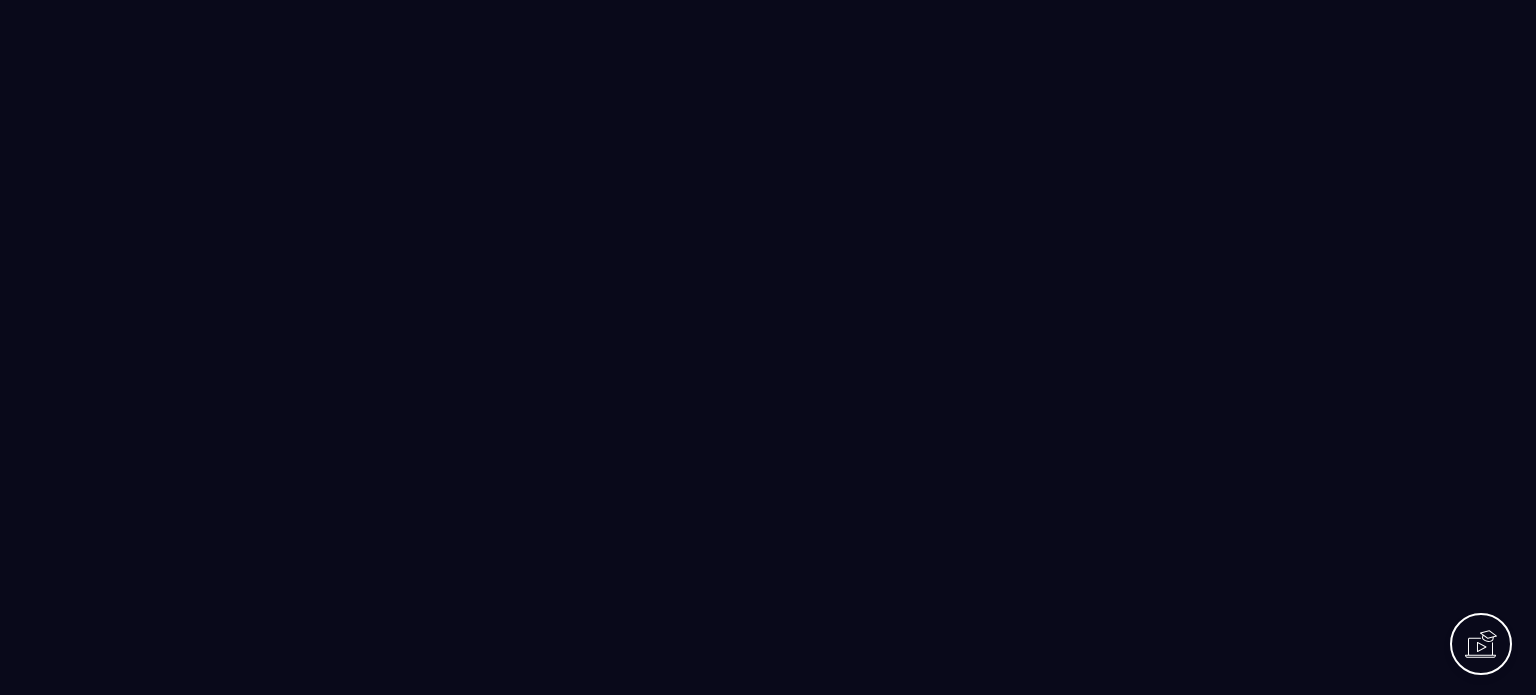scroll, scrollTop: 0, scrollLeft: 0, axis: both 